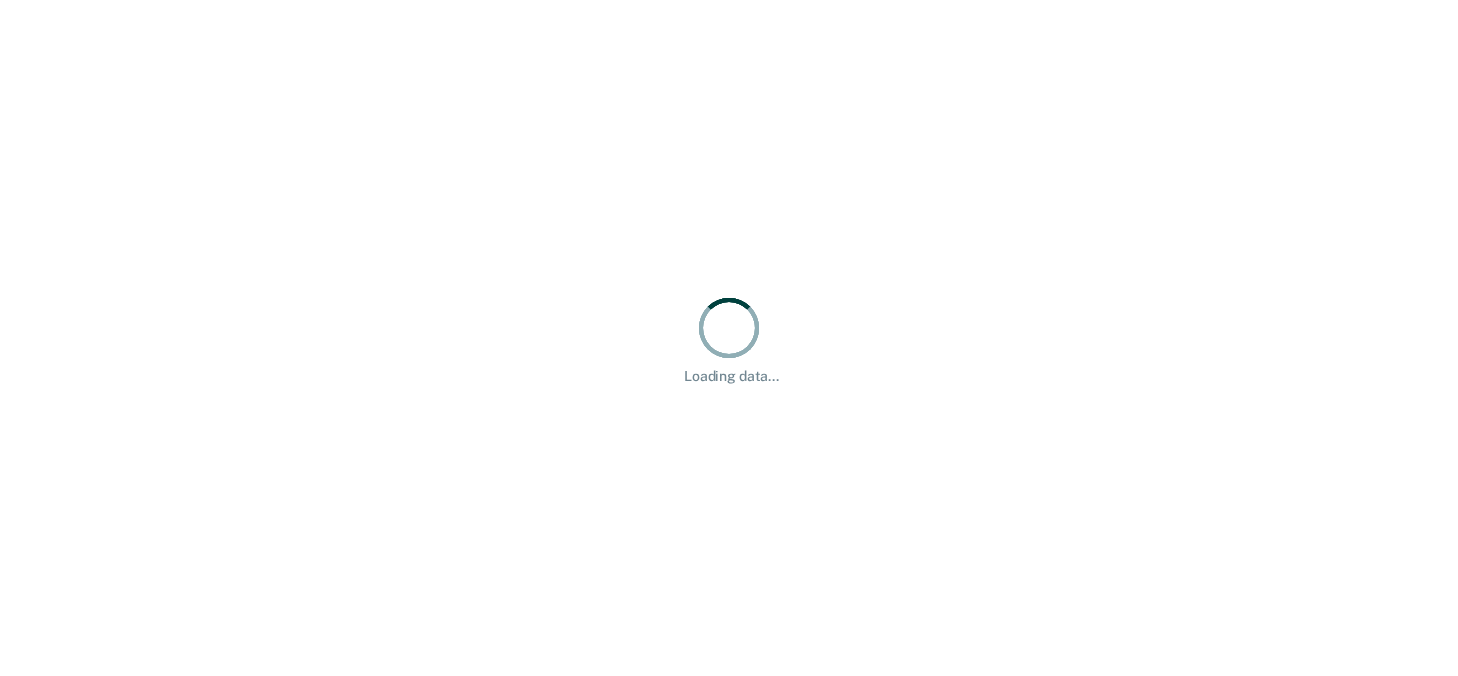 scroll, scrollTop: 0, scrollLeft: 0, axis: both 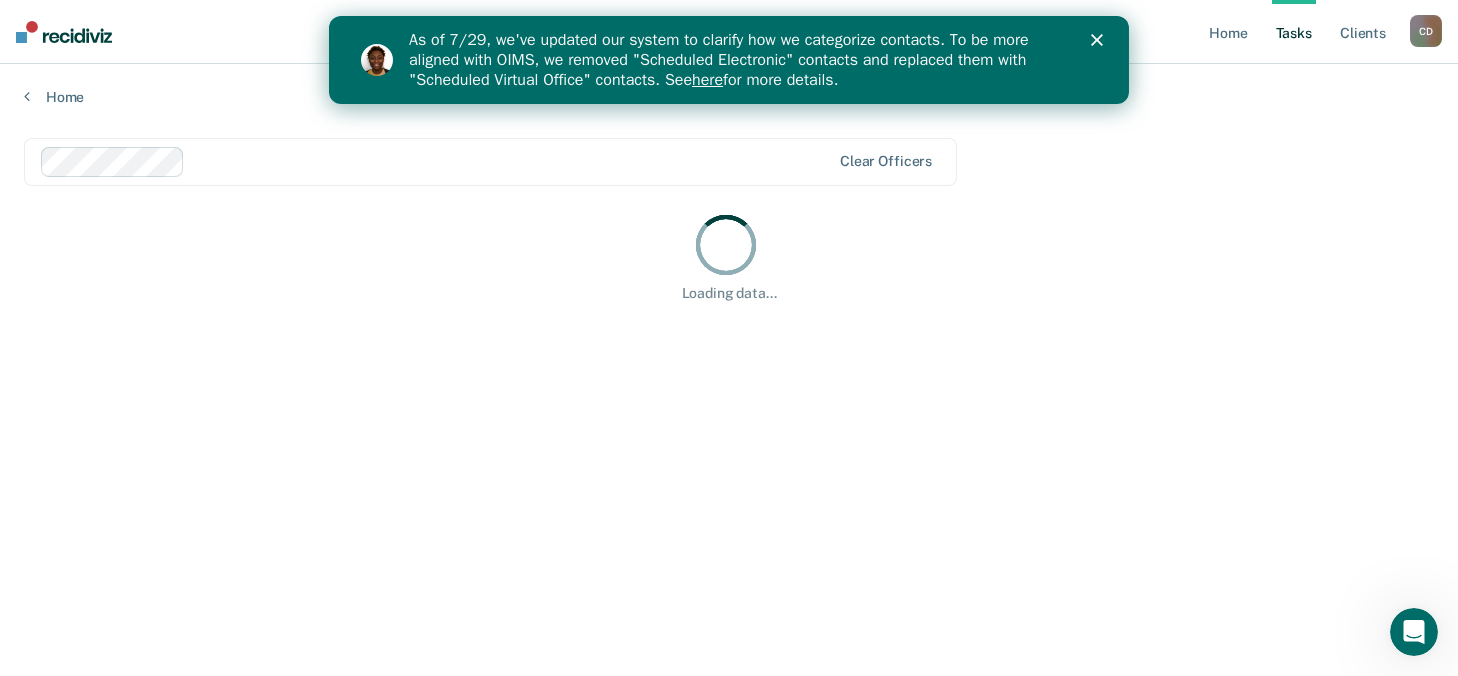 click 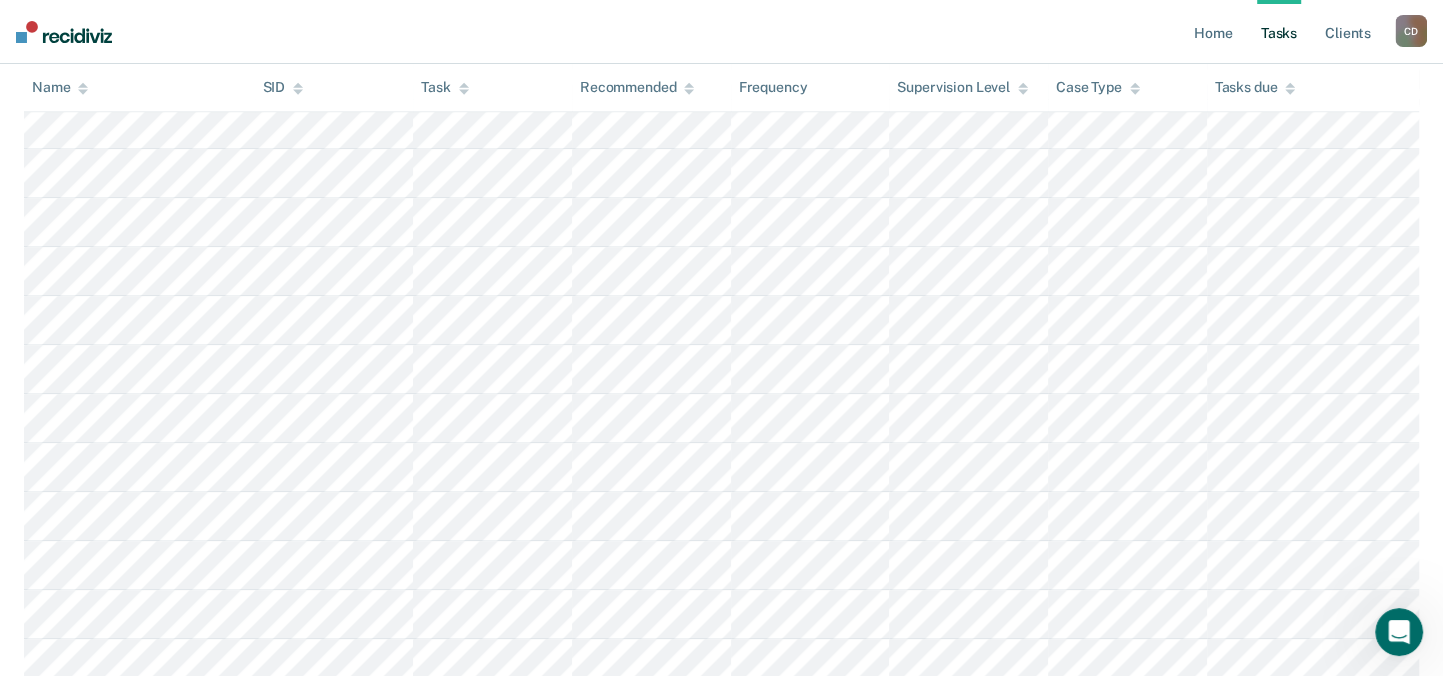 scroll, scrollTop: 1200, scrollLeft: 0, axis: vertical 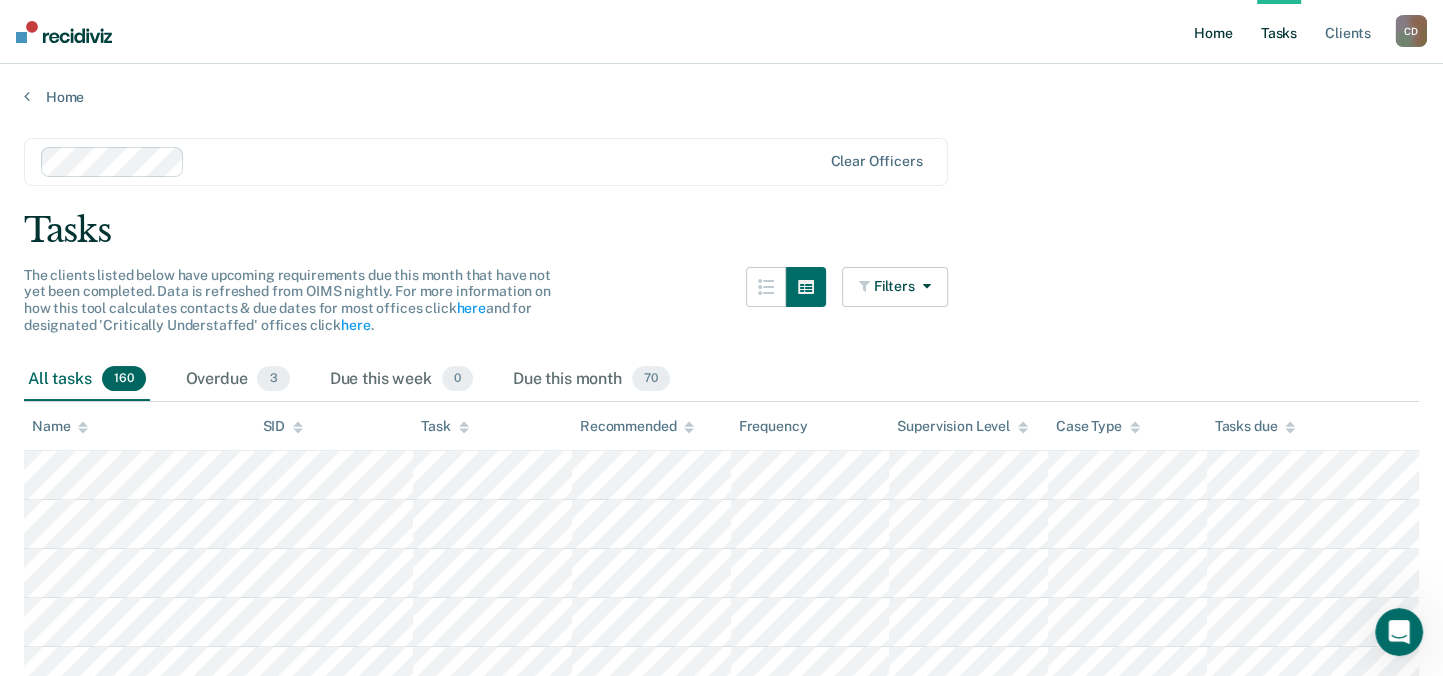 click on "Home" at bounding box center [1213, 32] 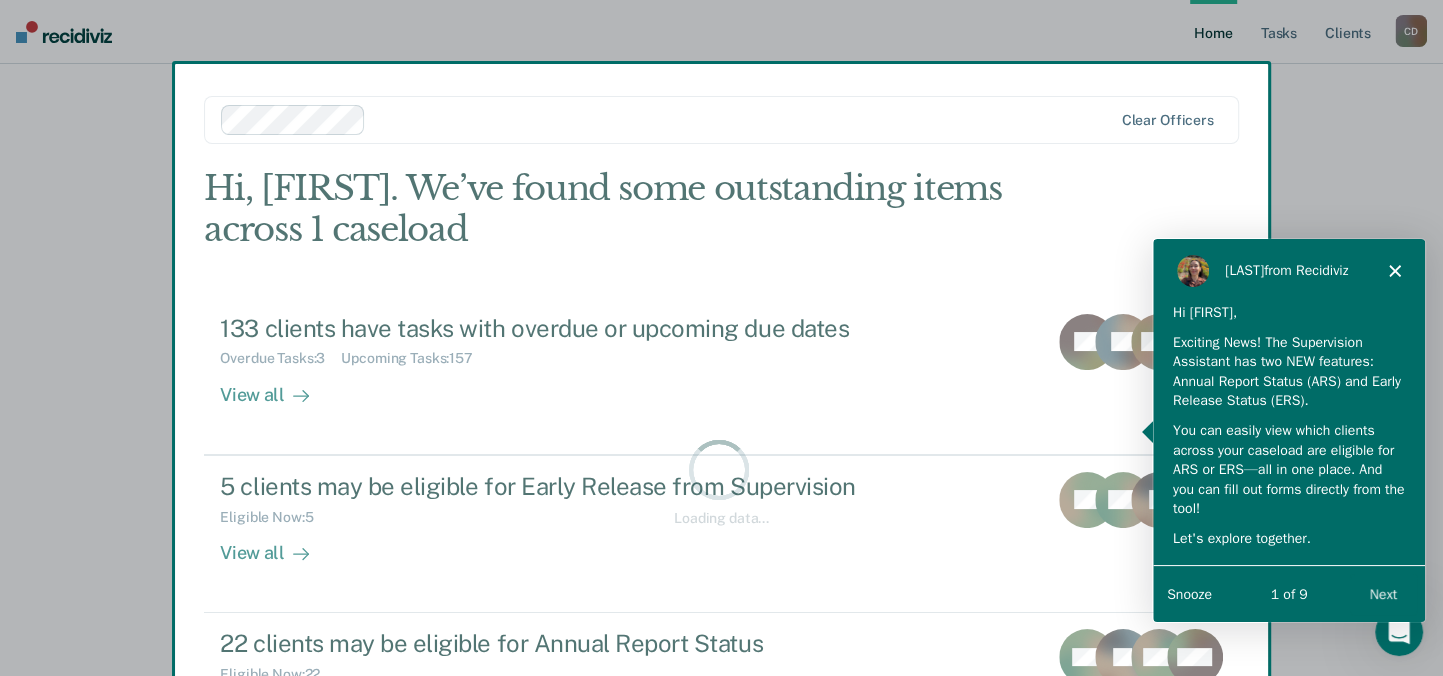 scroll, scrollTop: 0, scrollLeft: 0, axis: both 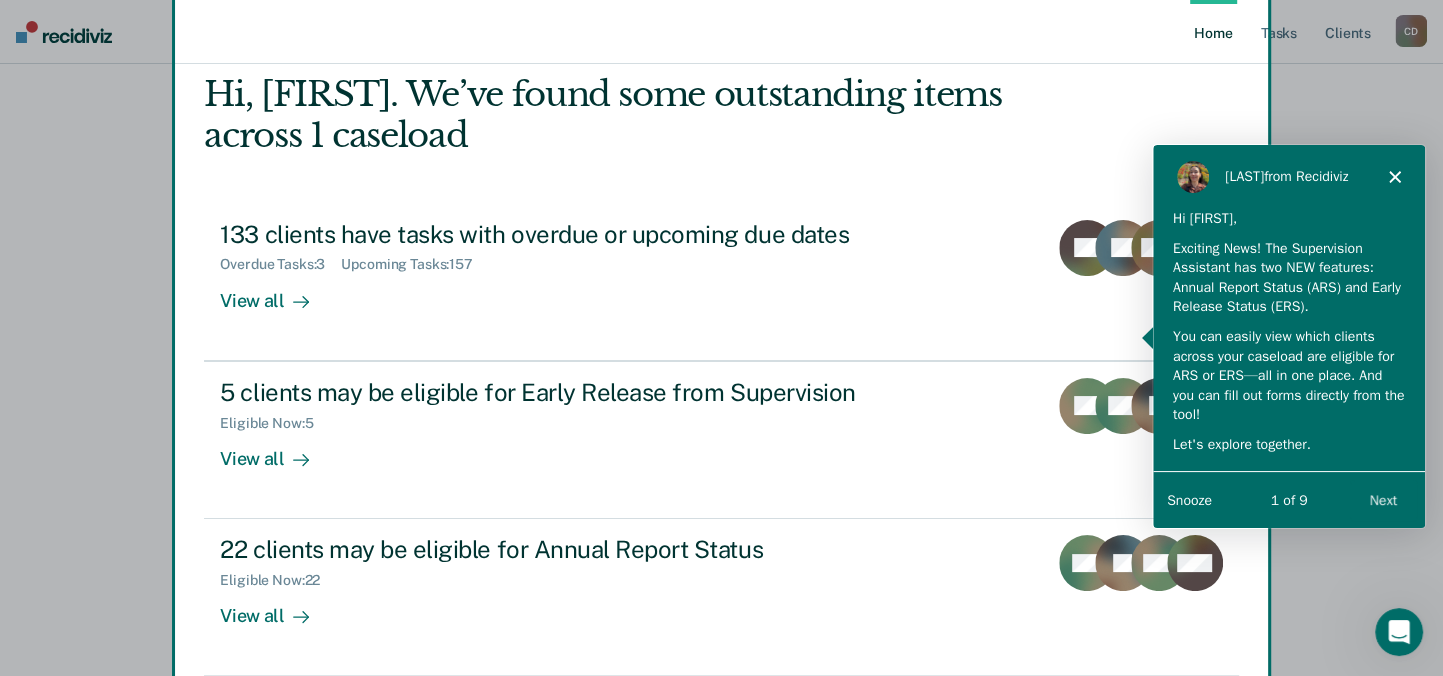 click 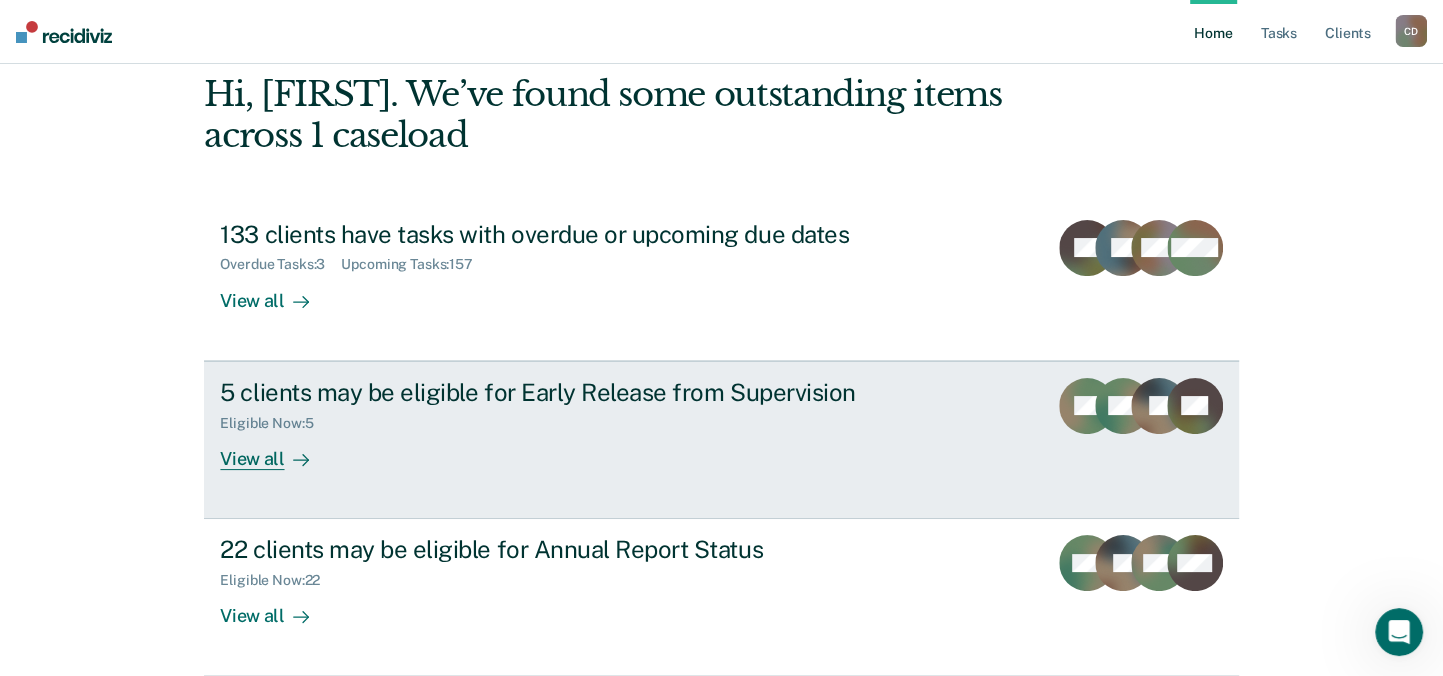 click on "5 clients may be eligible for Early Release from Supervision Eligible Now :  5 View all" at bounding box center [595, 424] 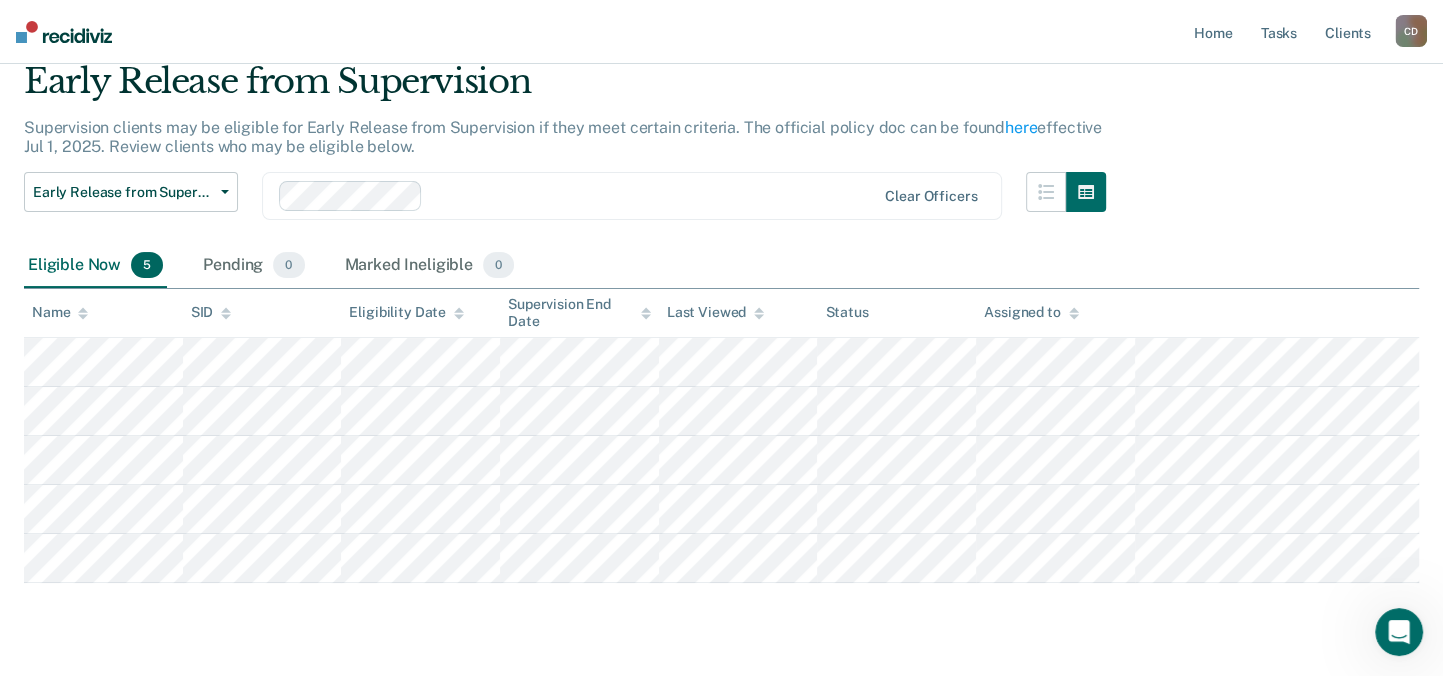 scroll, scrollTop: 0, scrollLeft: 0, axis: both 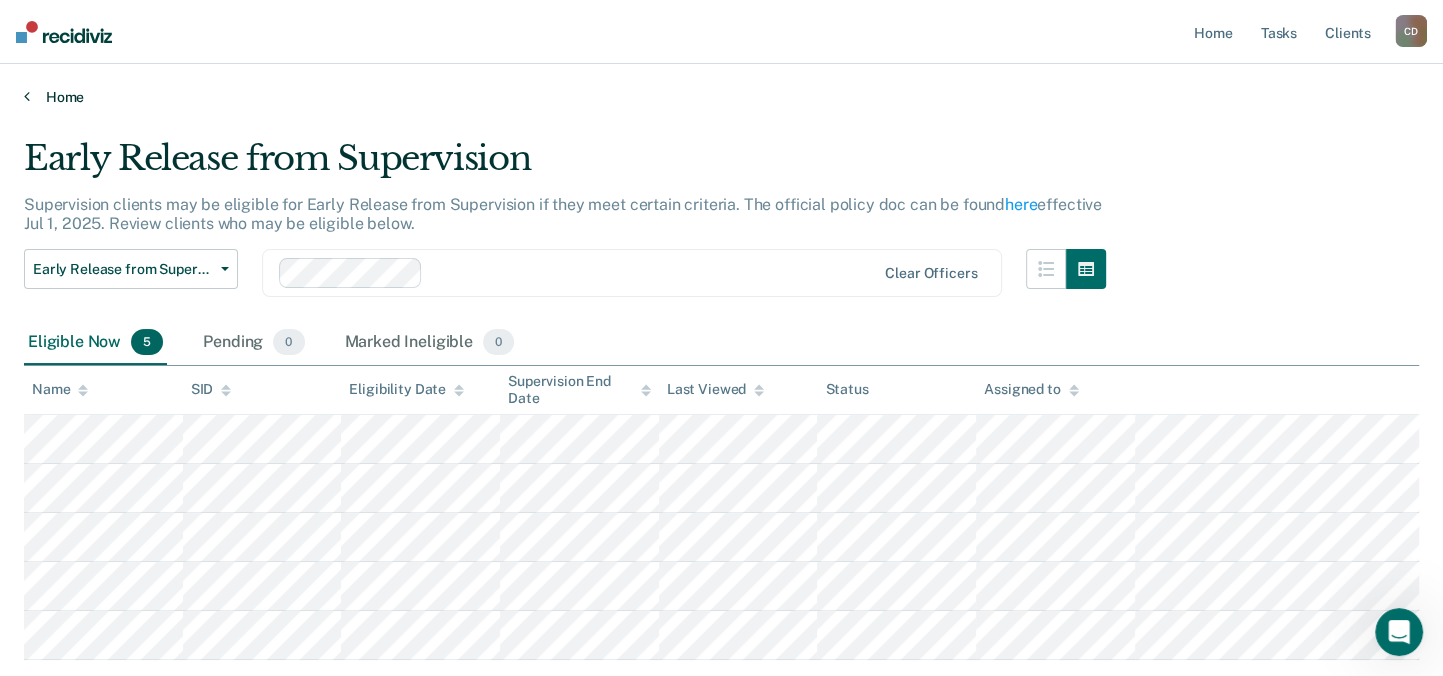 click at bounding box center (27, 96) 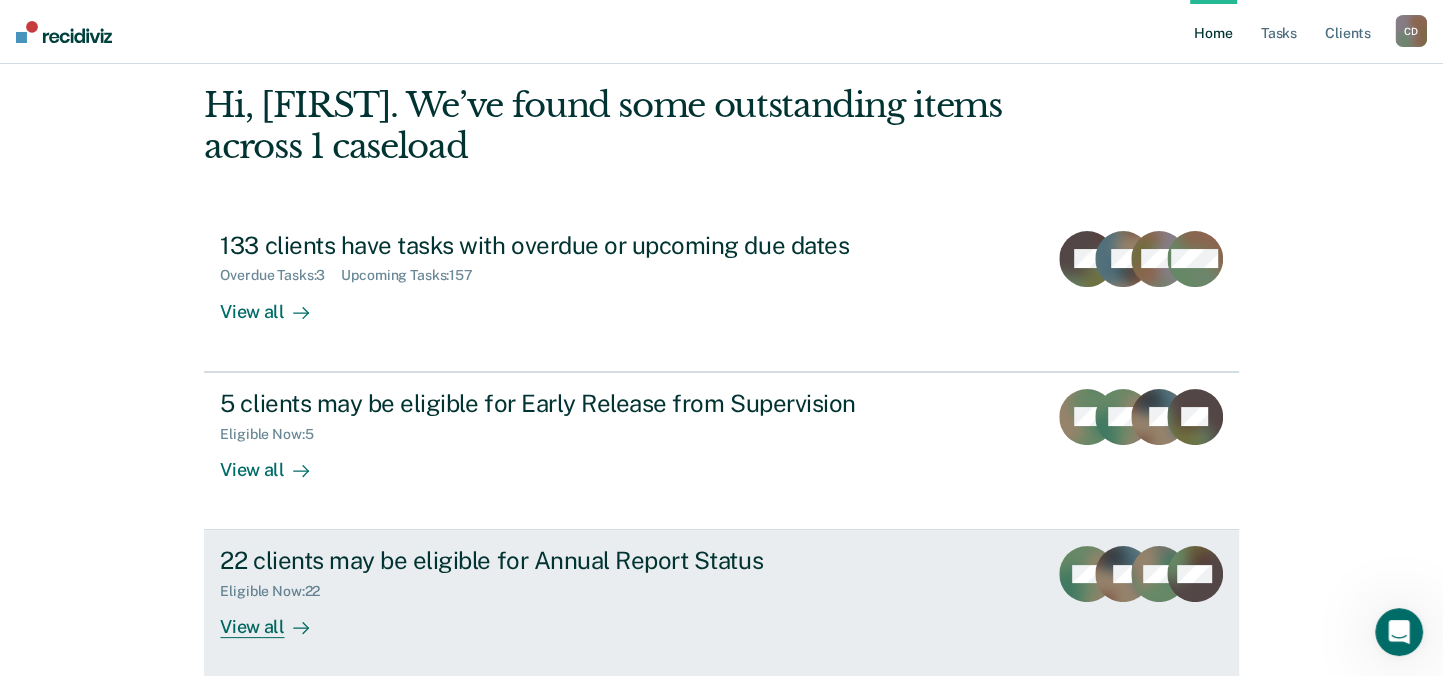 scroll, scrollTop: 172, scrollLeft: 0, axis: vertical 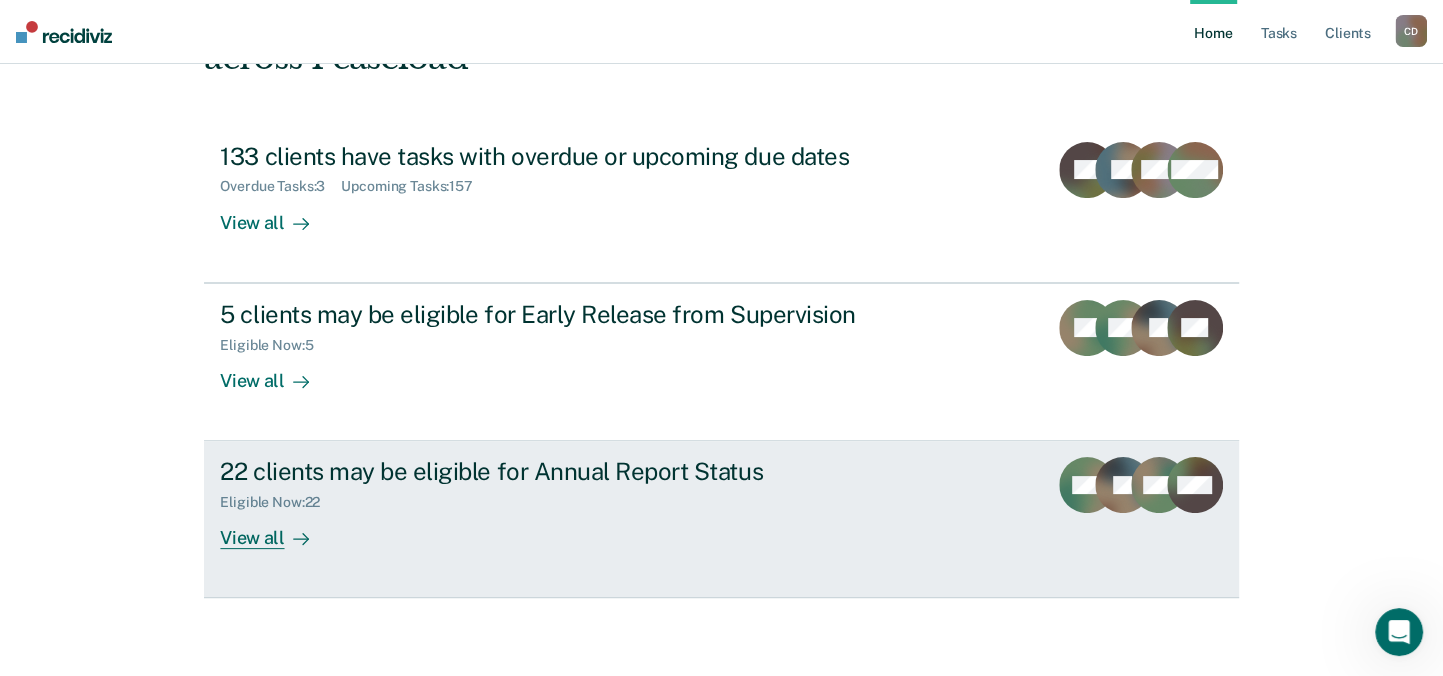 click on "Eligible Now :  22" at bounding box center [571, 498] 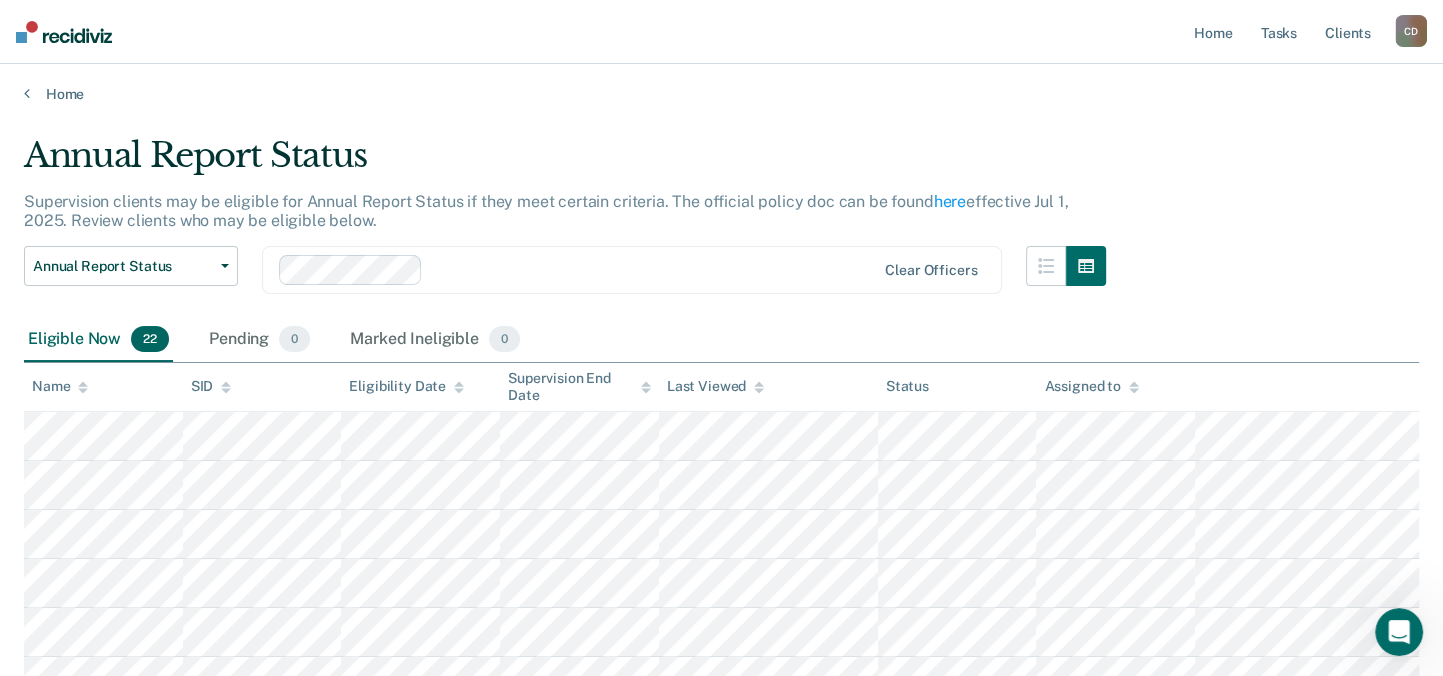 scroll, scrollTop: 0, scrollLeft: 0, axis: both 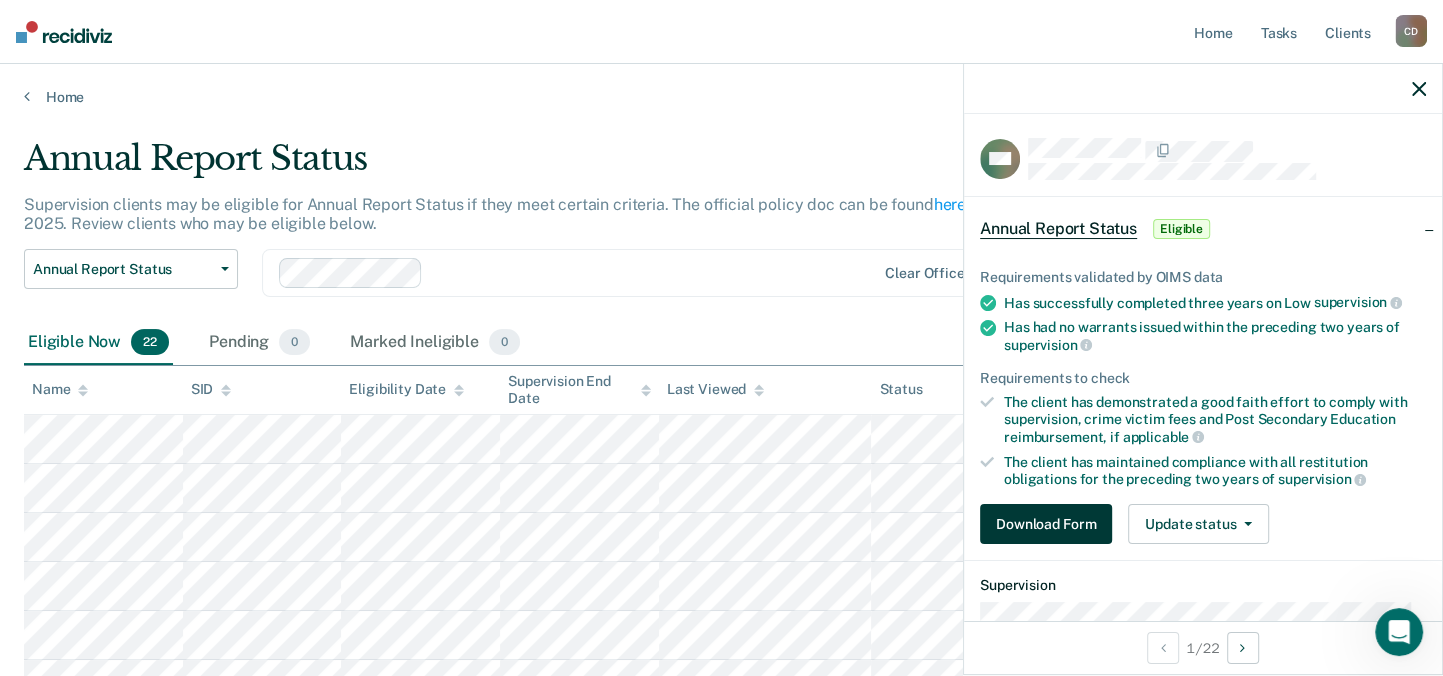 click on "Download Form" at bounding box center [1046, 524] 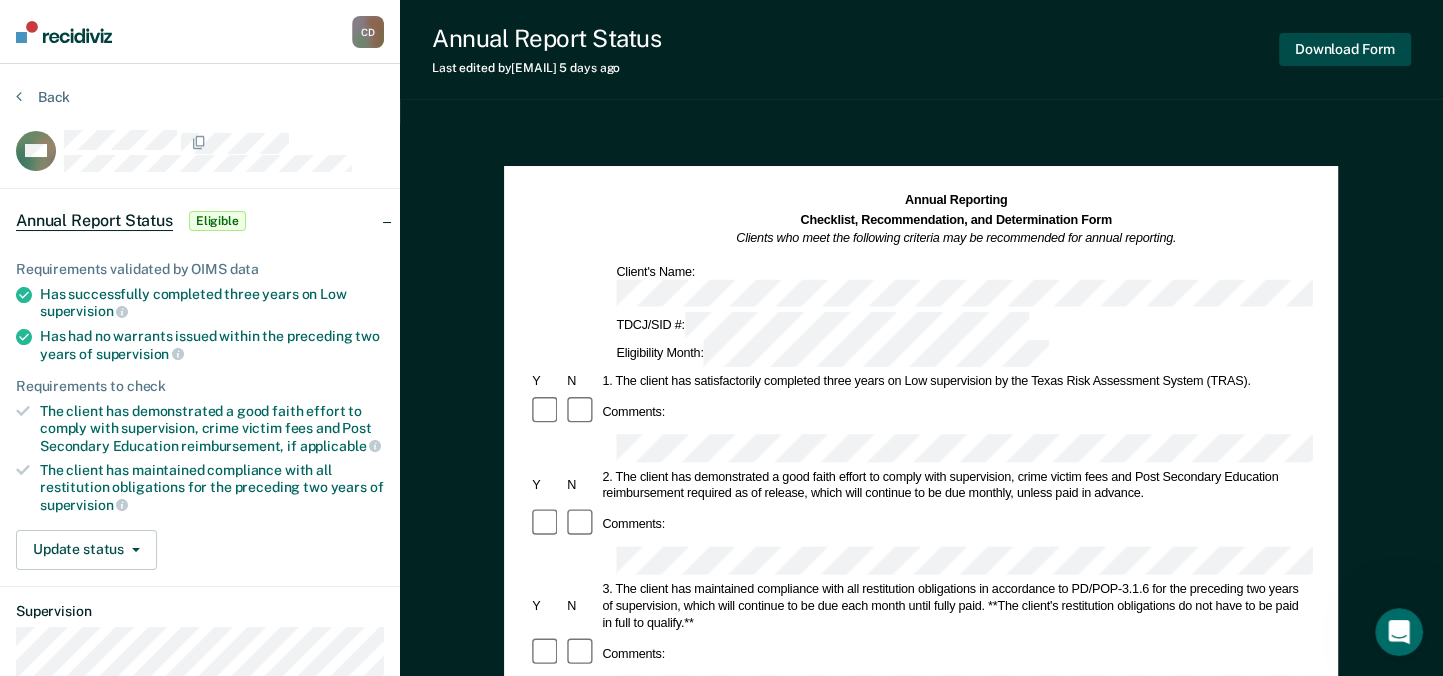 click on "Download Form" at bounding box center [1345, 49] 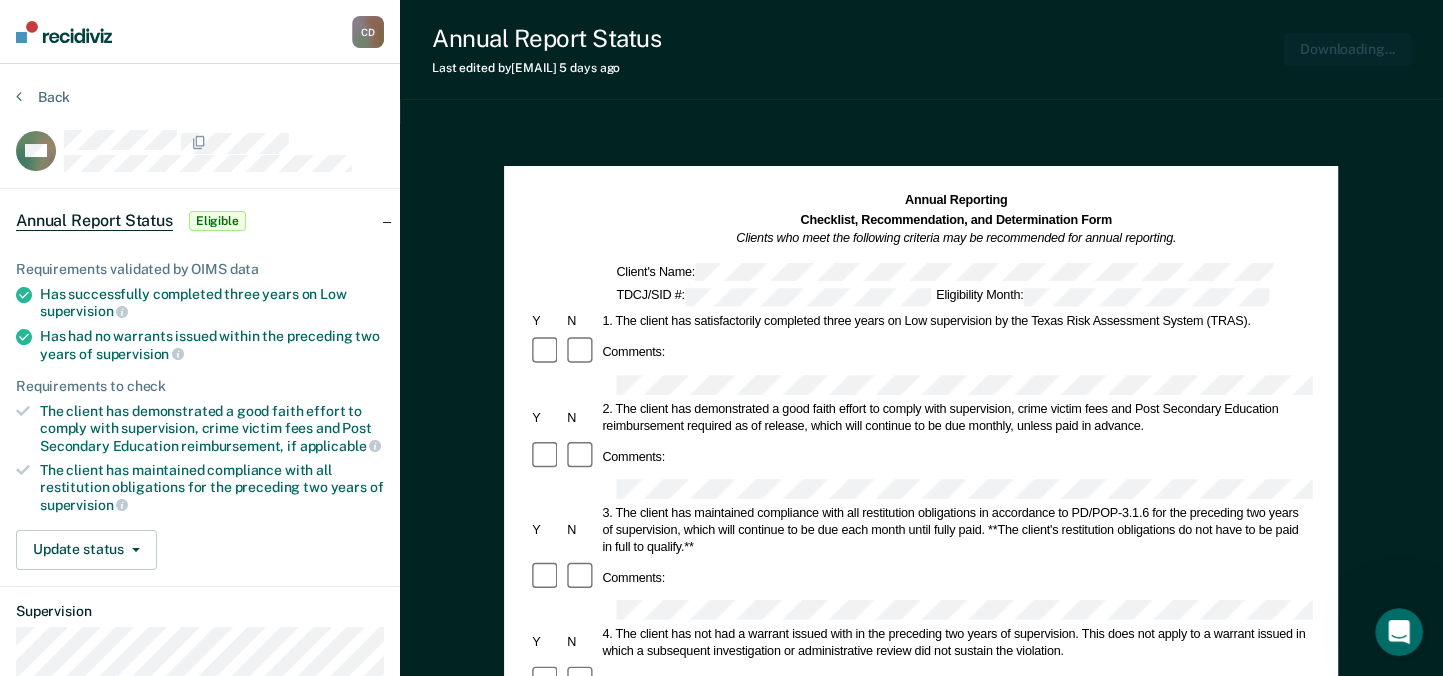 scroll, scrollTop: 0, scrollLeft: 0, axis: both 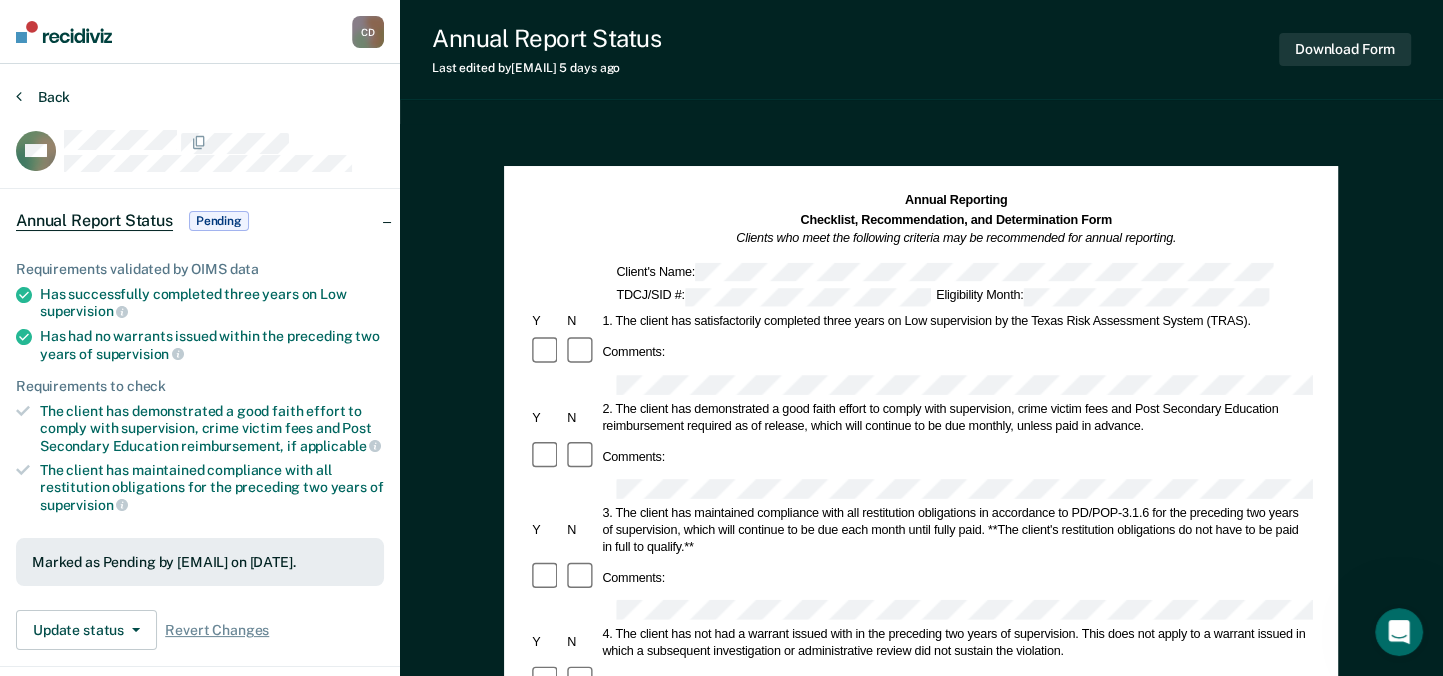 click on "Back" at bounding box center (43, 97) 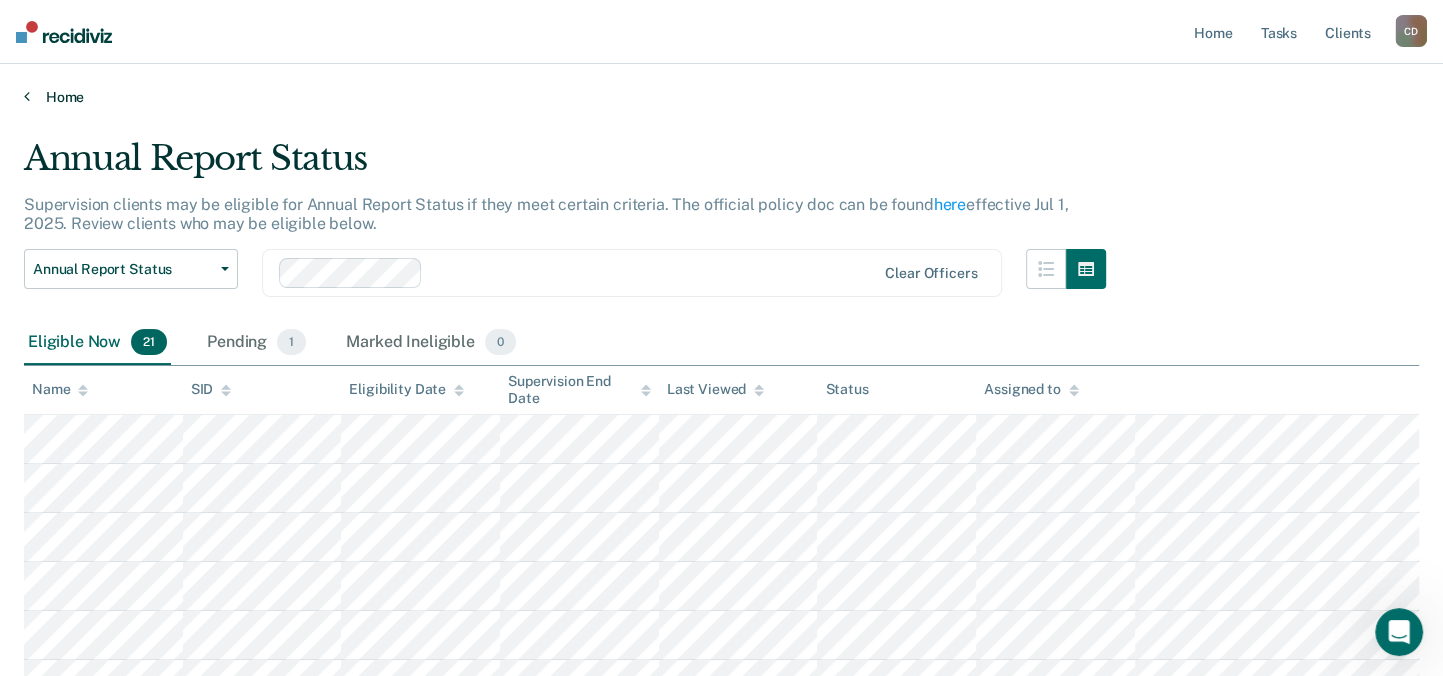 click on "Home" at bounding box center [721, 97] 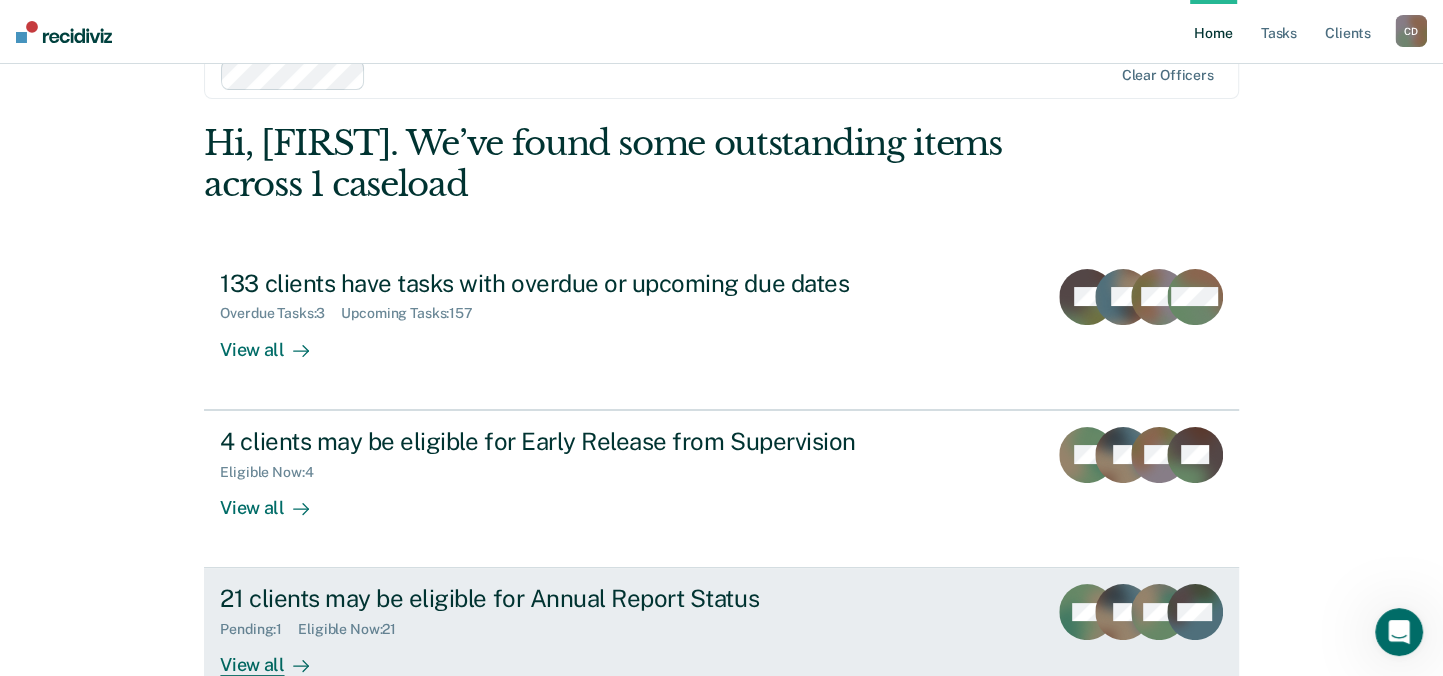 scroll, scrollTop: 172, scrollLeft: 0, axis: vertical 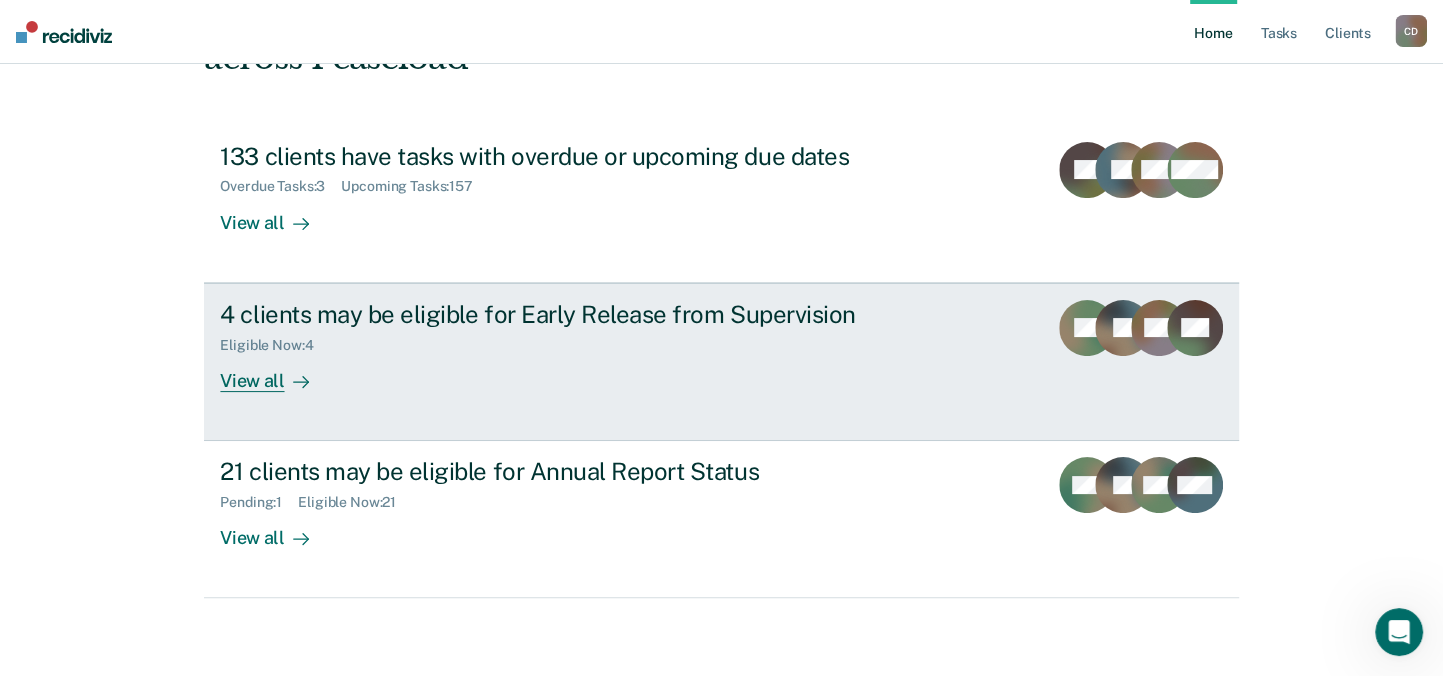 click on "View all" at bounding box center (276, 372) 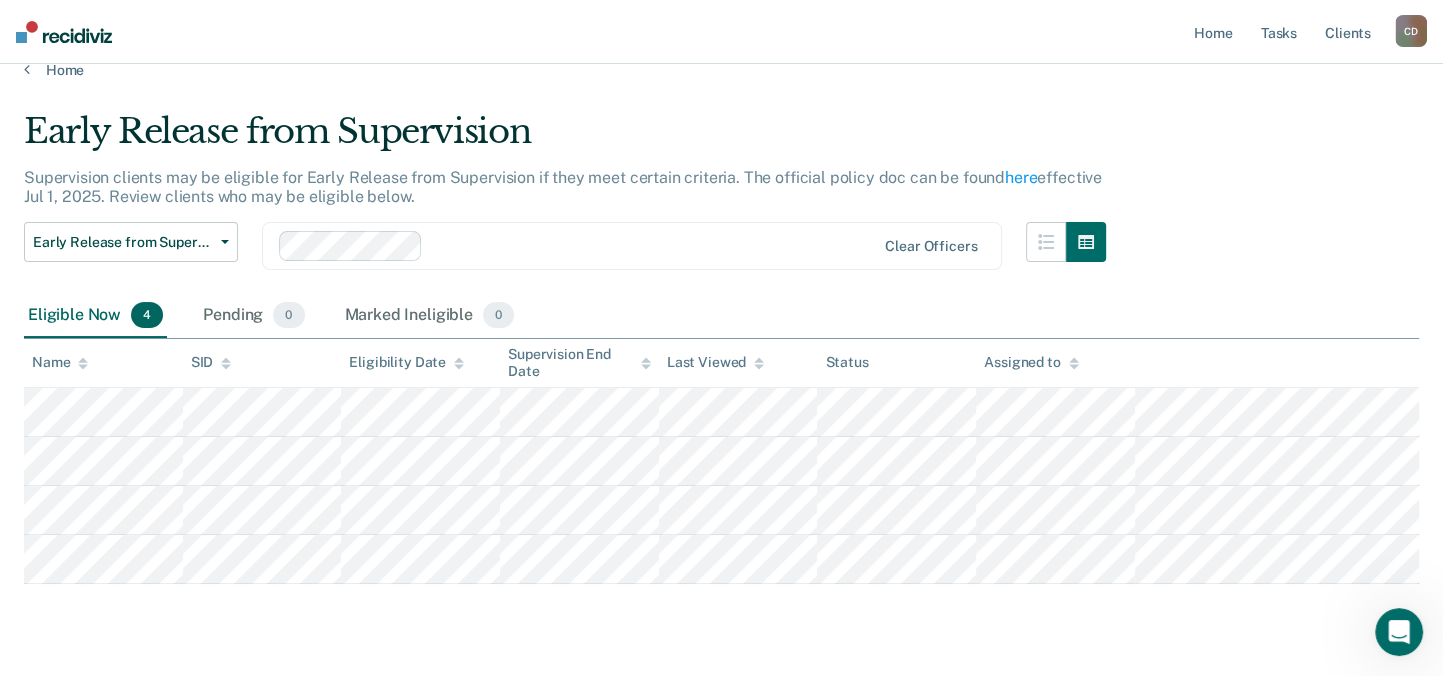scroll, scrollTop: 0, scrollLeft: 0, axis: both 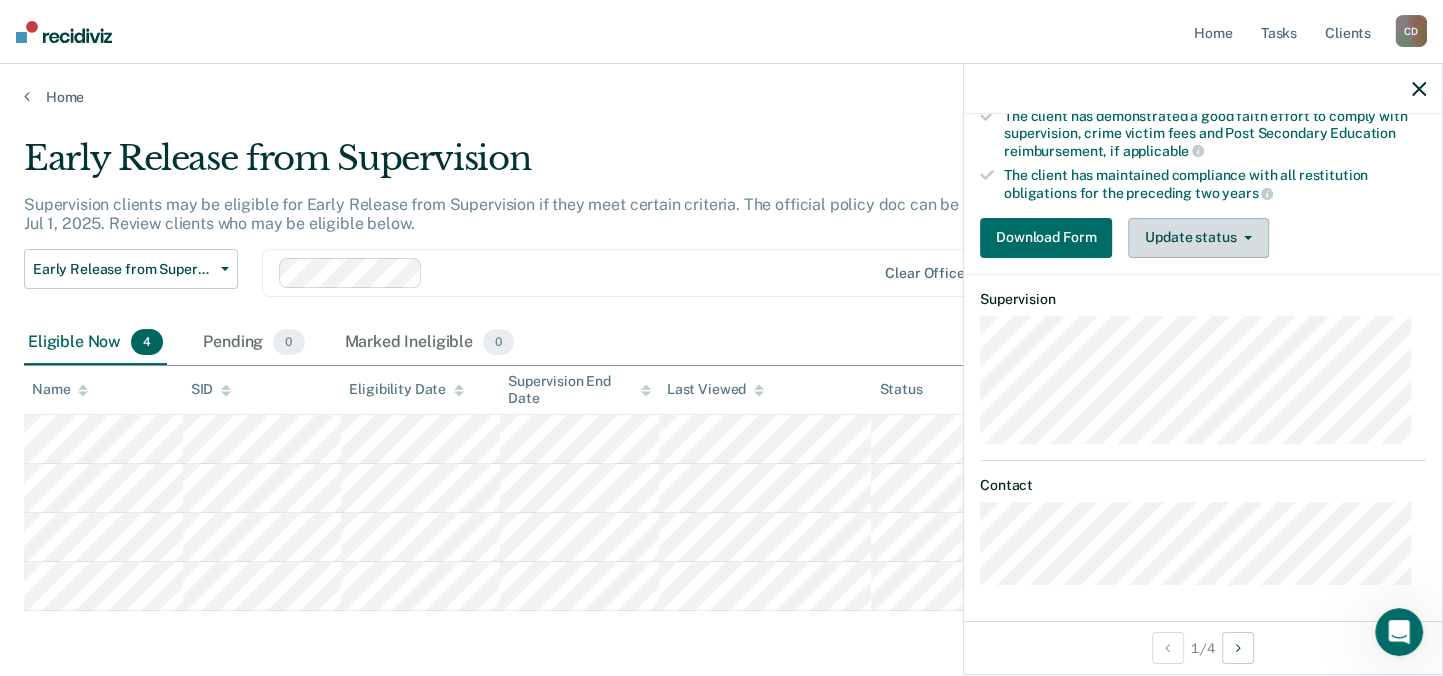 click on "Update status" at bounding box center [1198, 238] 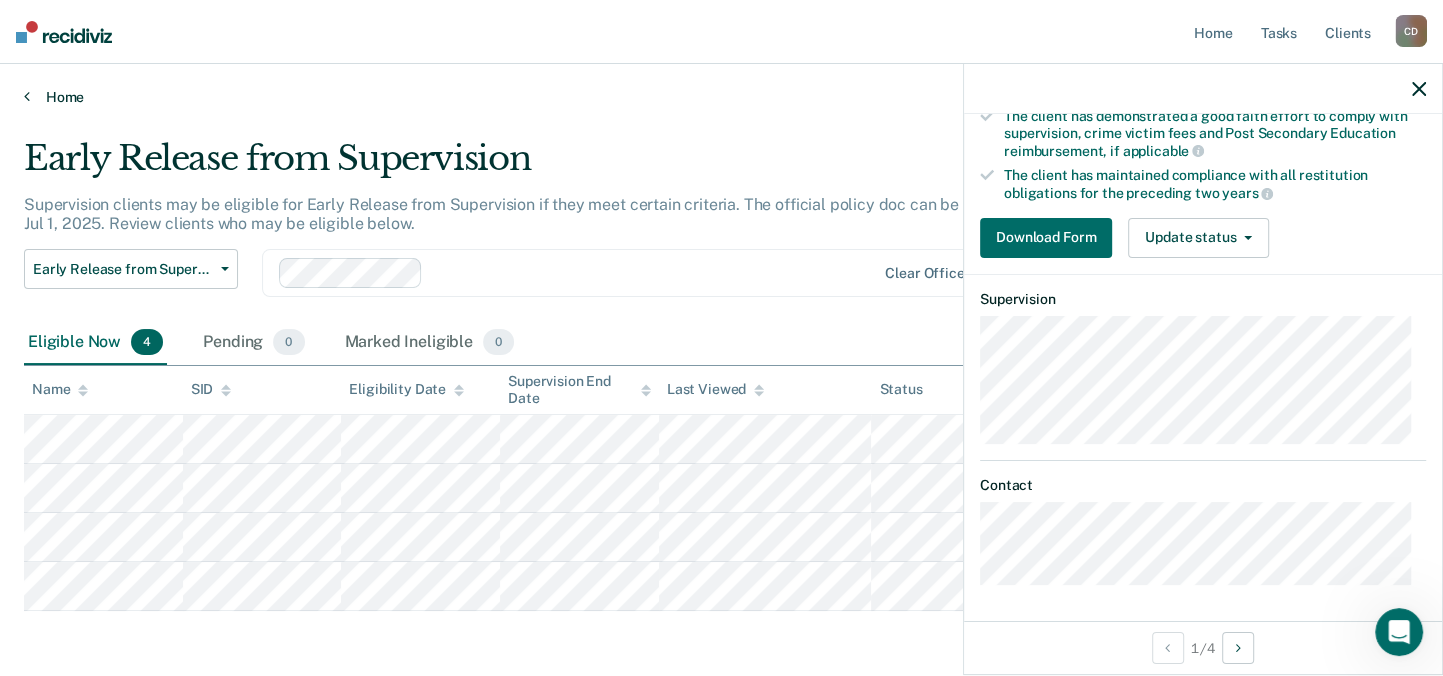 click on "Home" at bounding box center [721, 97] 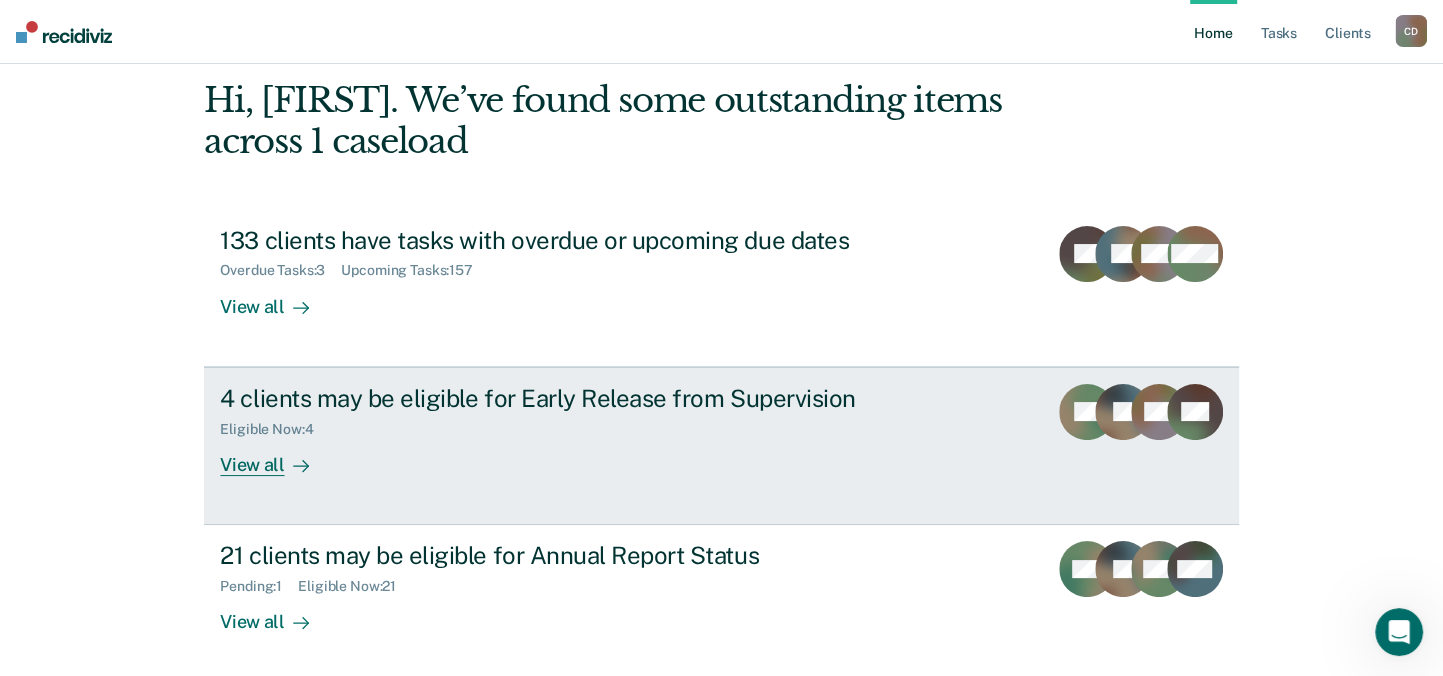 scroll, scrollTop: 172, scrollLeft: 0, axis: vertical 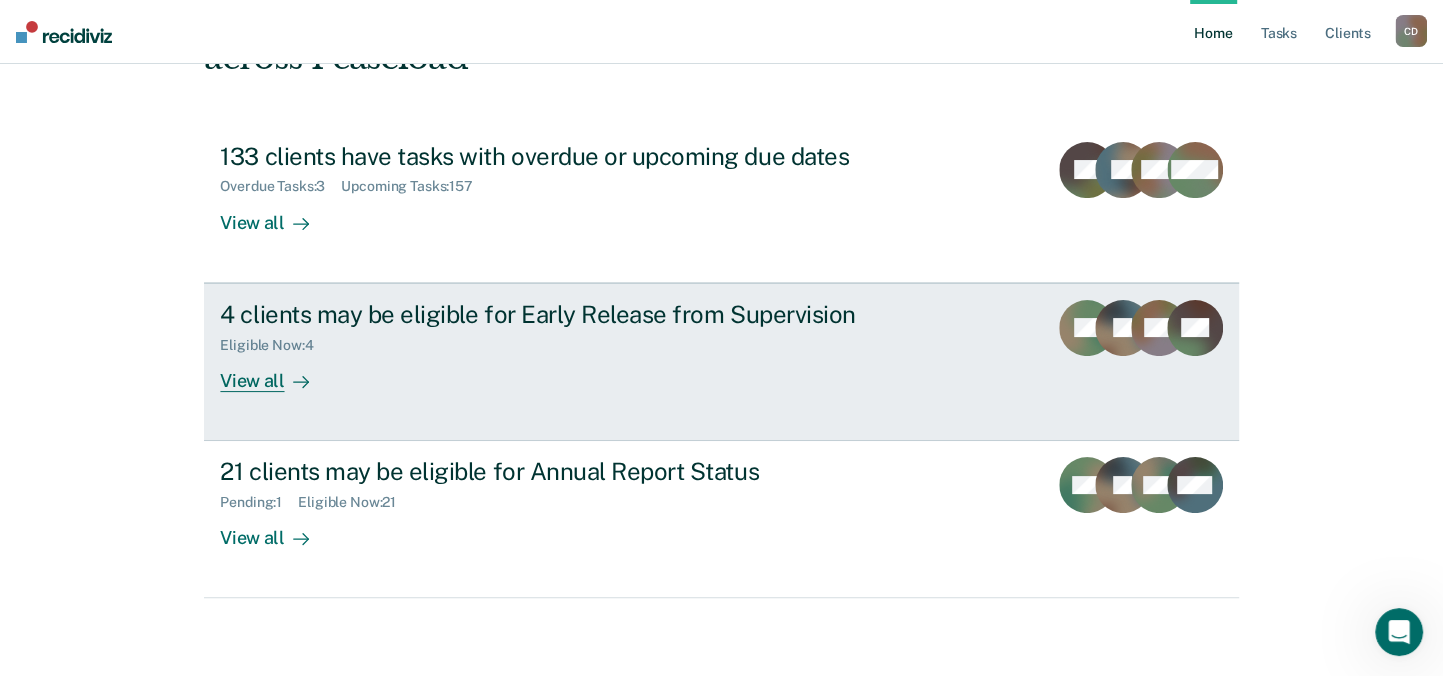 click on "View all" at bounding box center (276, 372) 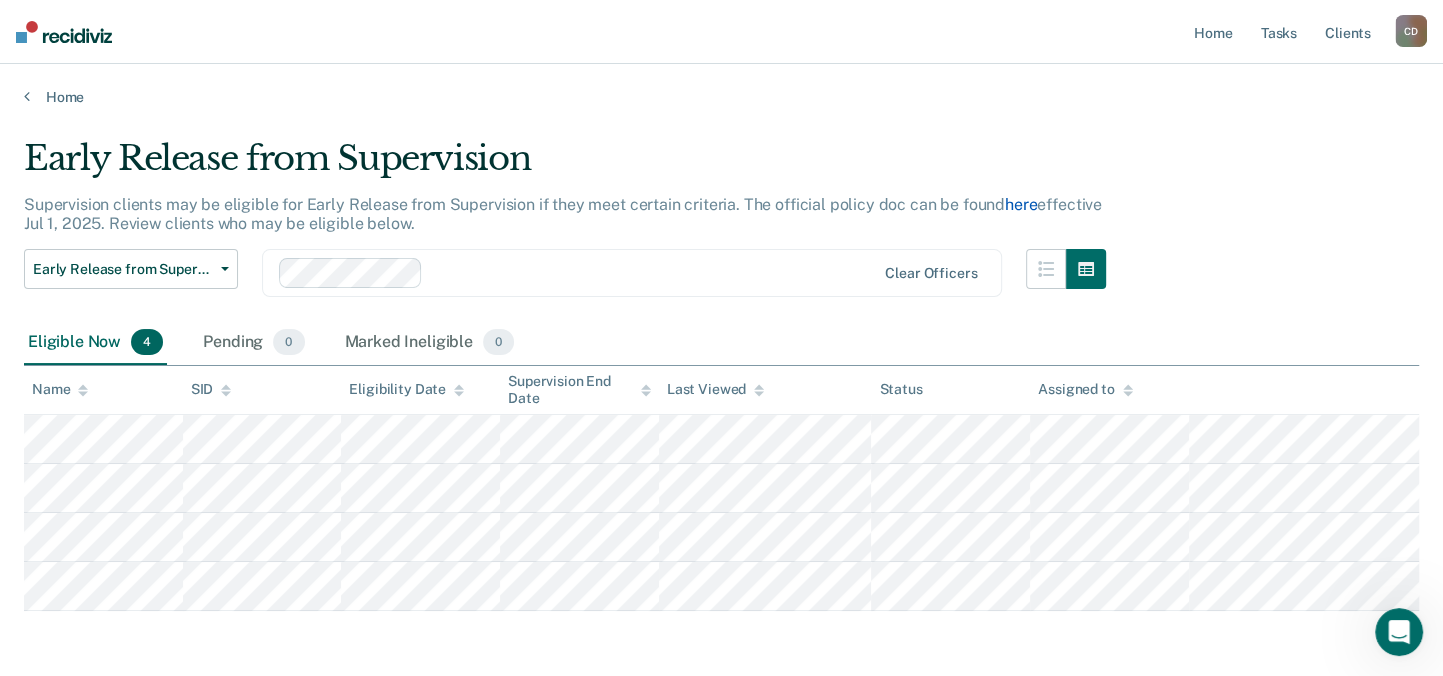 click on "here" at bounding box center [1021, 204] 